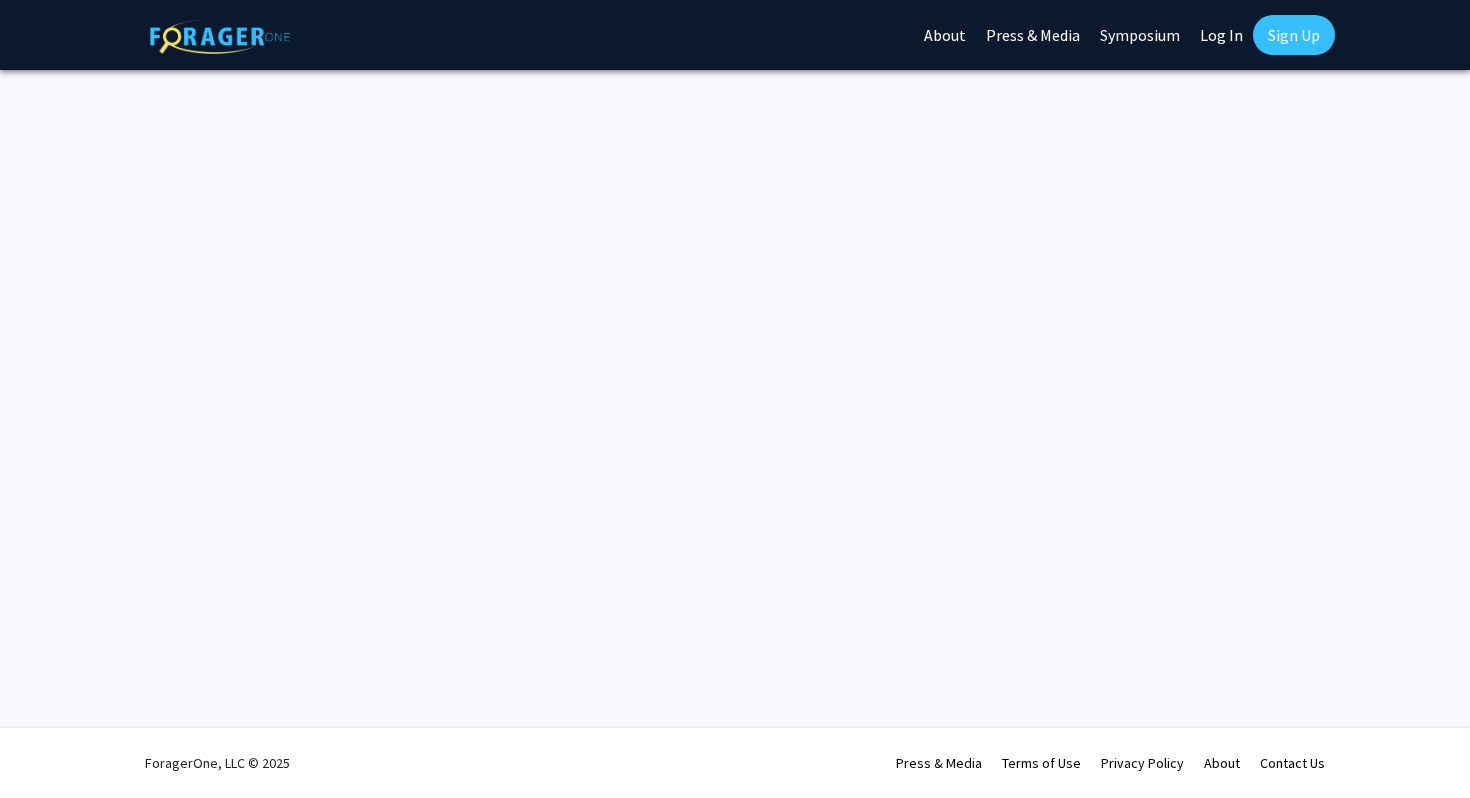 scroll, scrollTop: 0, scrollLeft: 0, axis: both 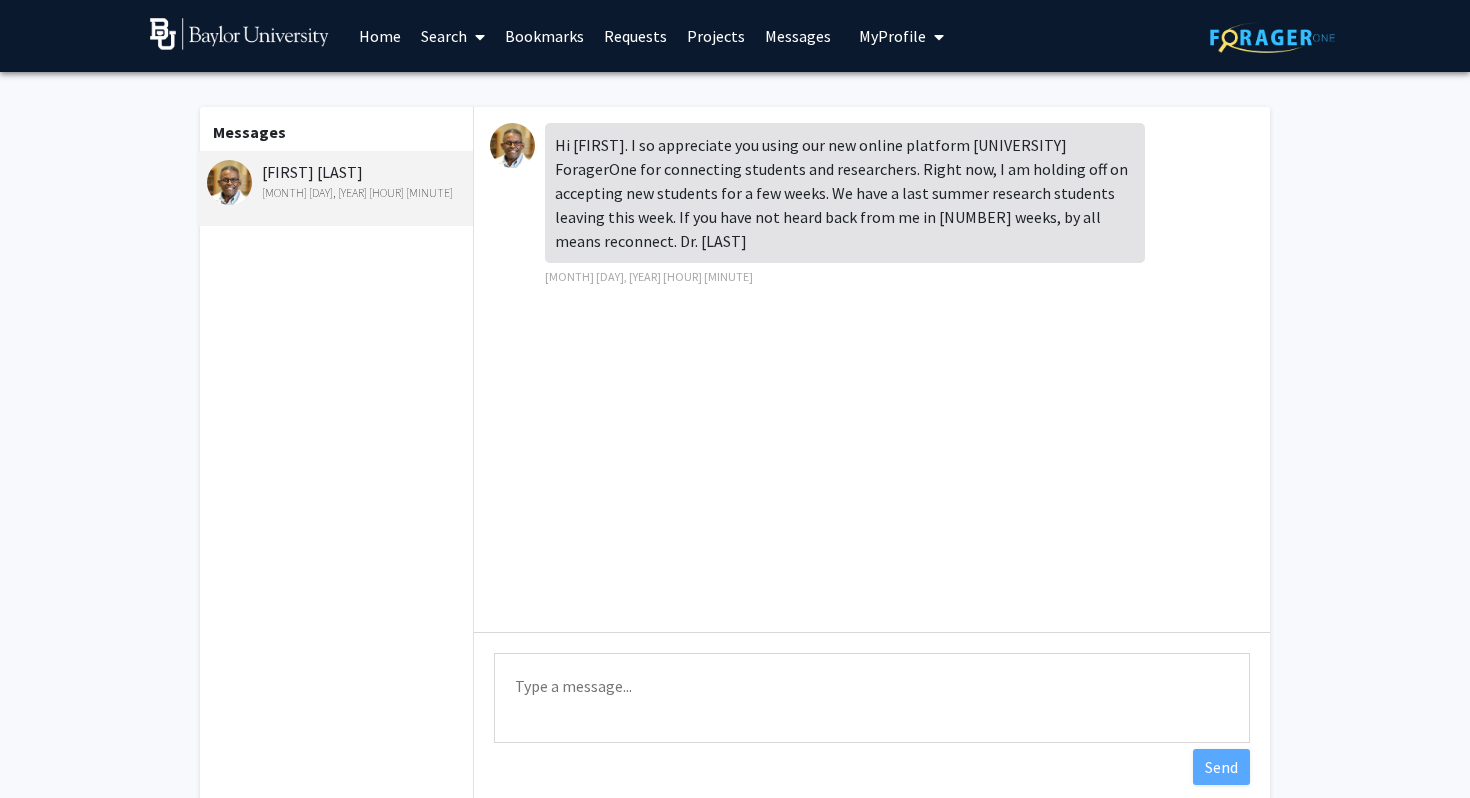 click at bounding box center (512, 145) 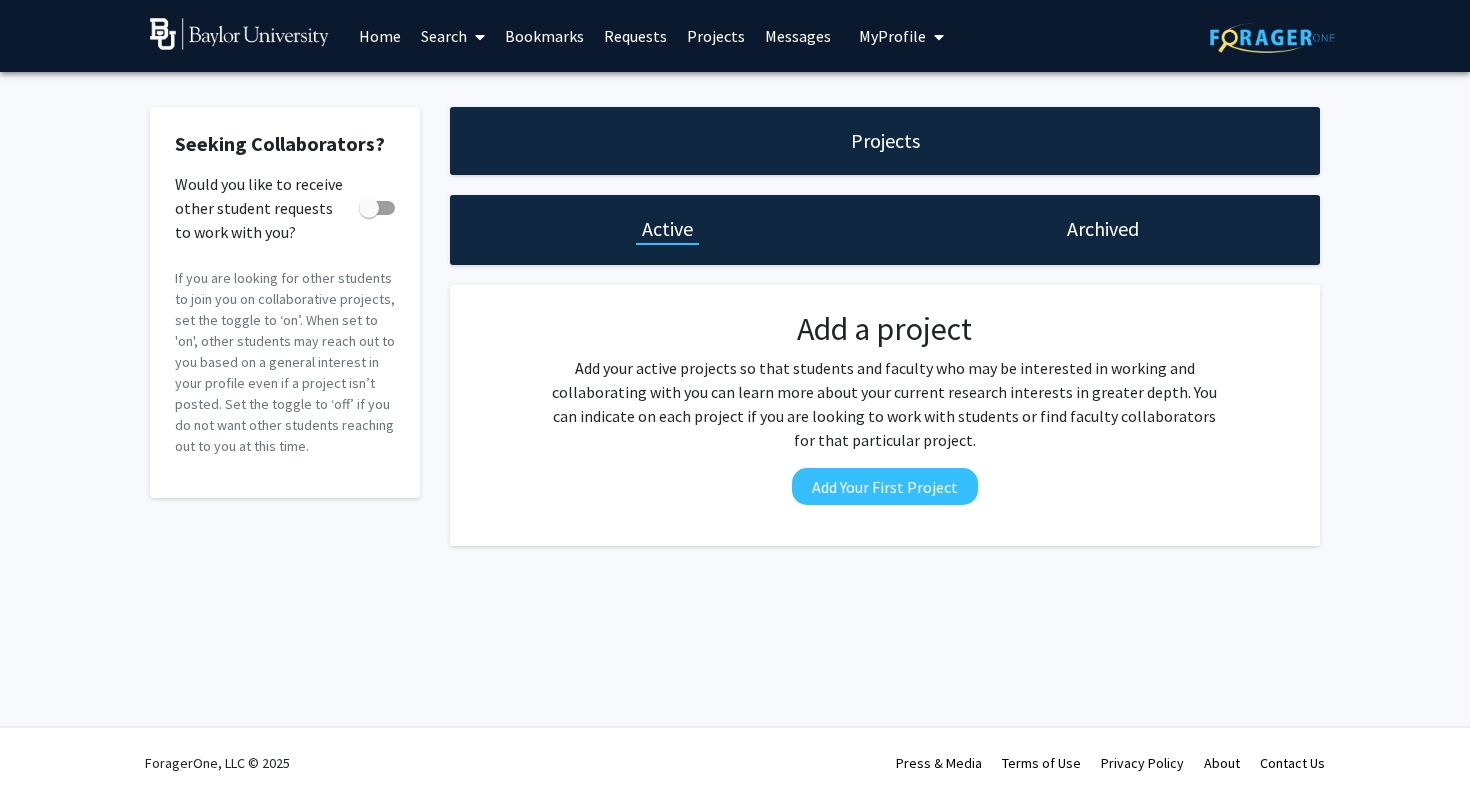 click on "Requests" at bounding box center [635, 36] 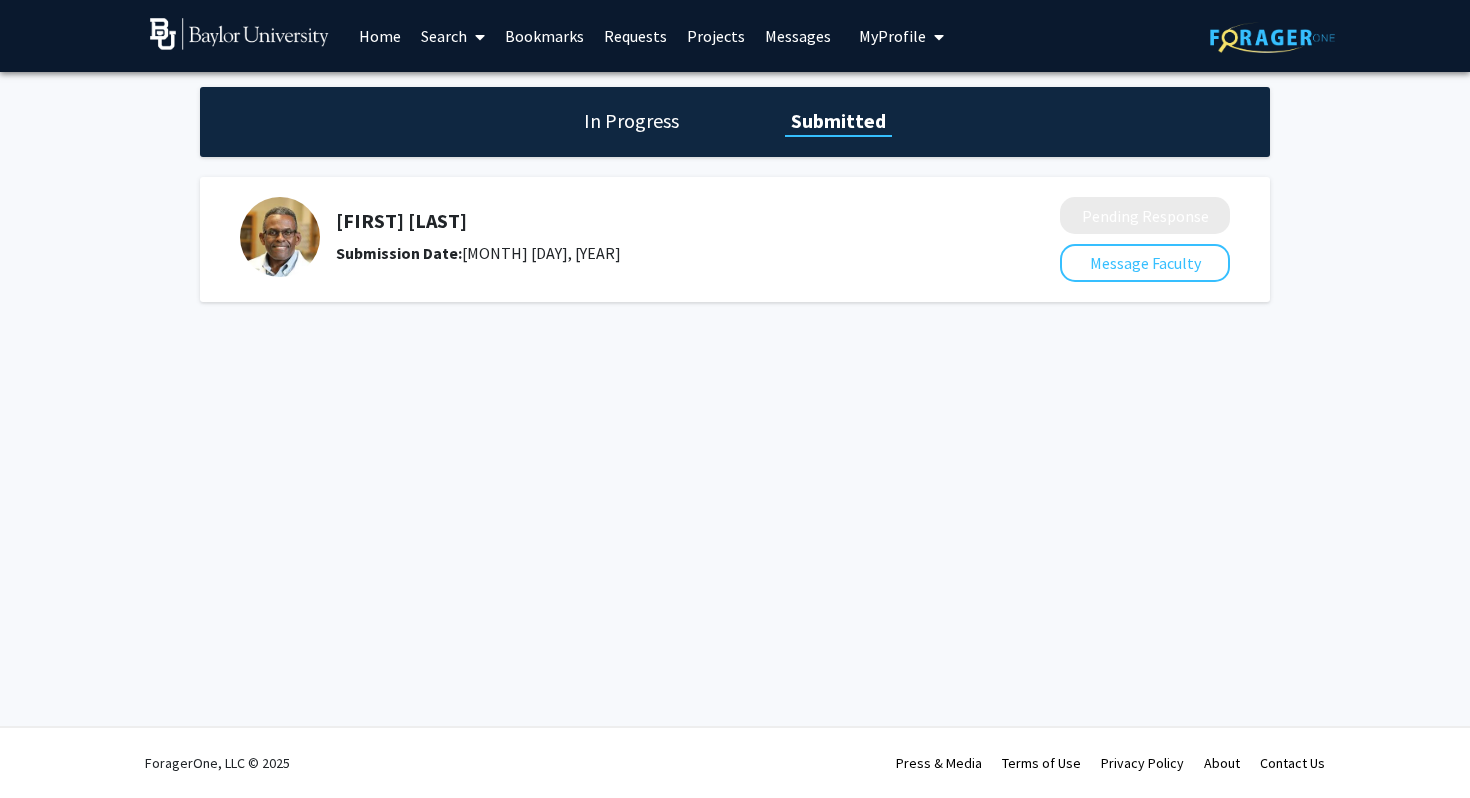 click on "My   Profile" at bounding box center [892, 36] 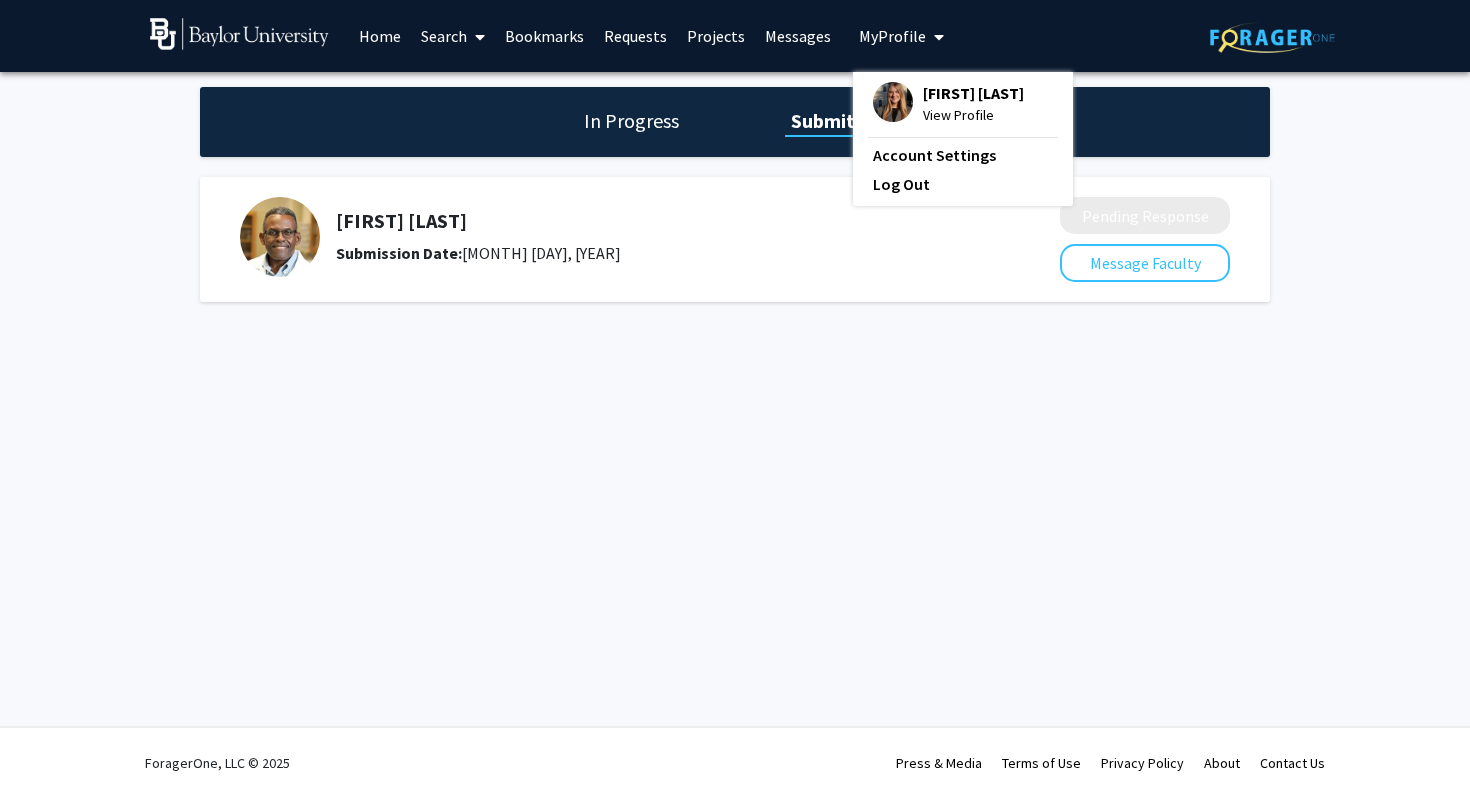 click on "Bookmarks" at bounding box center [544, 36] 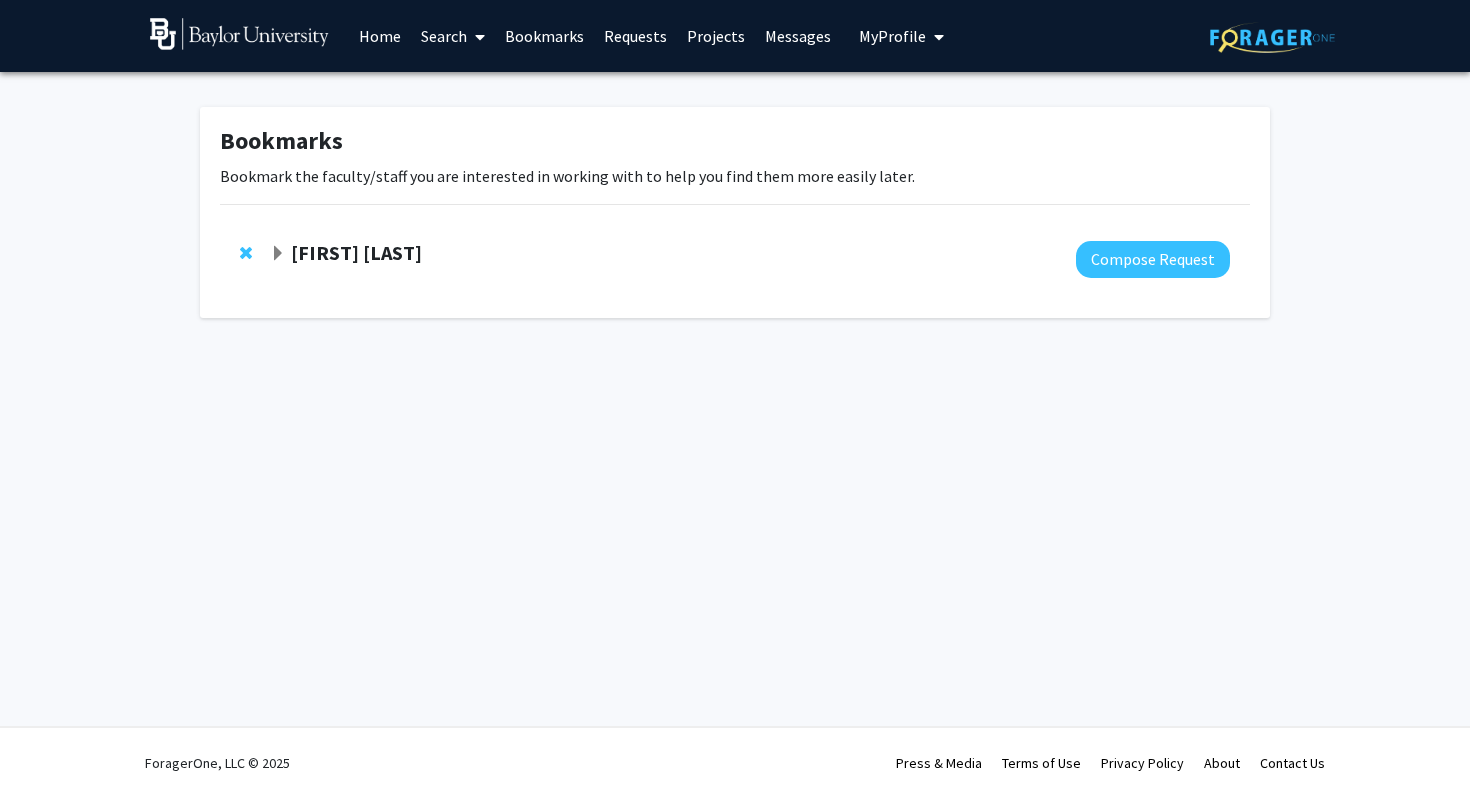 click on "[FIRST] [LAST]" 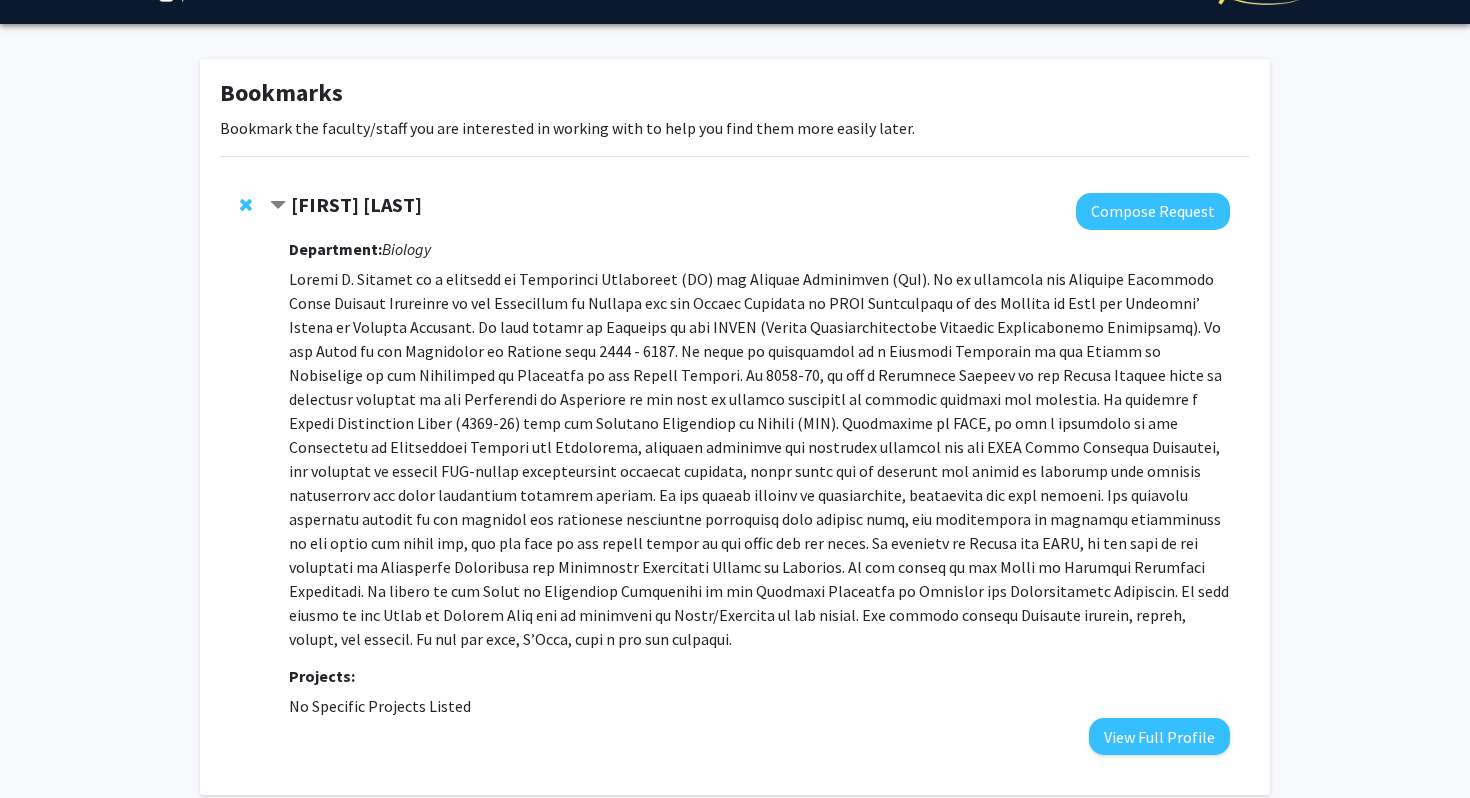 scroll, scrollTop: 0, scrollLeft: 0, axis: both 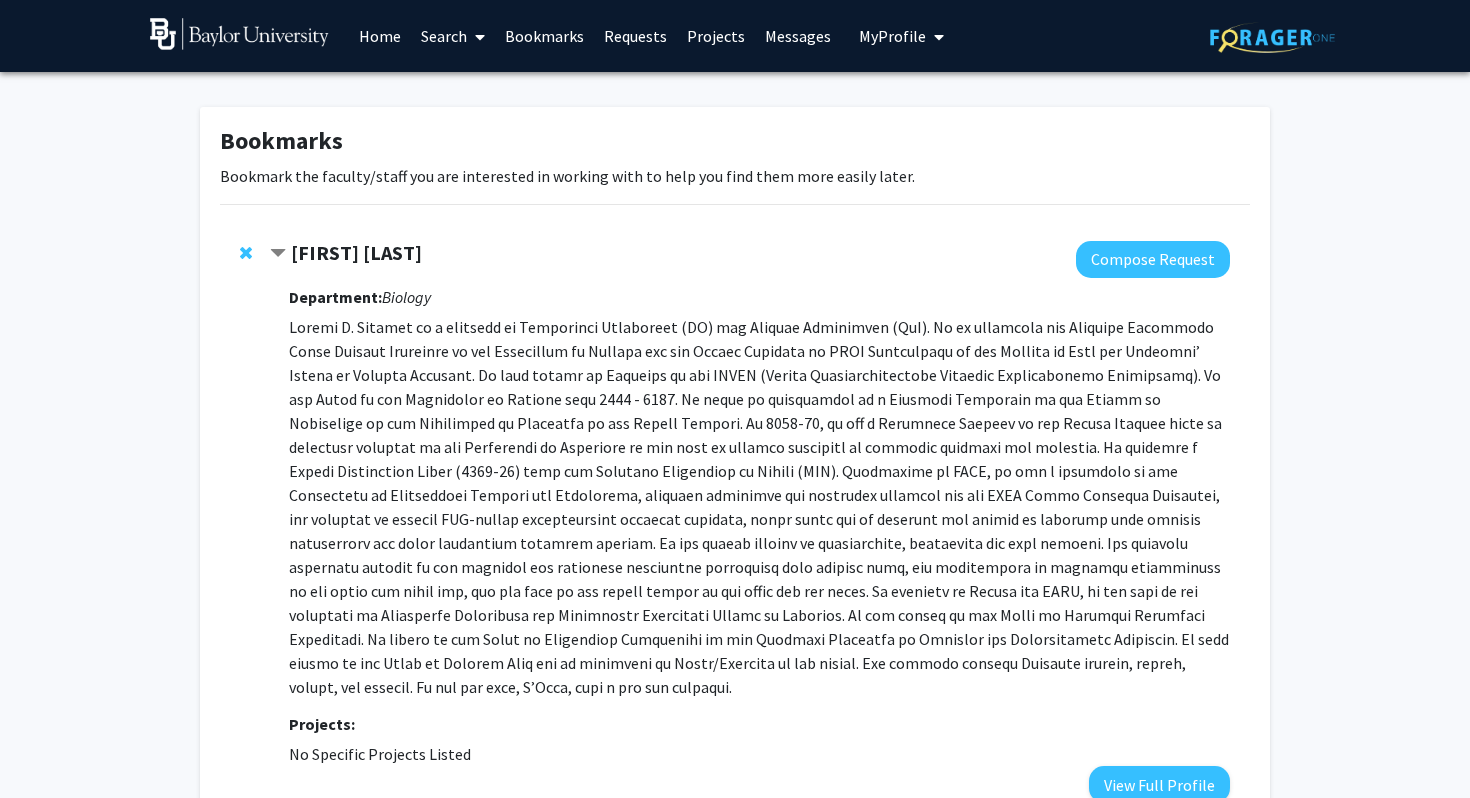 click on "Home" at bounding box center [380, 36] 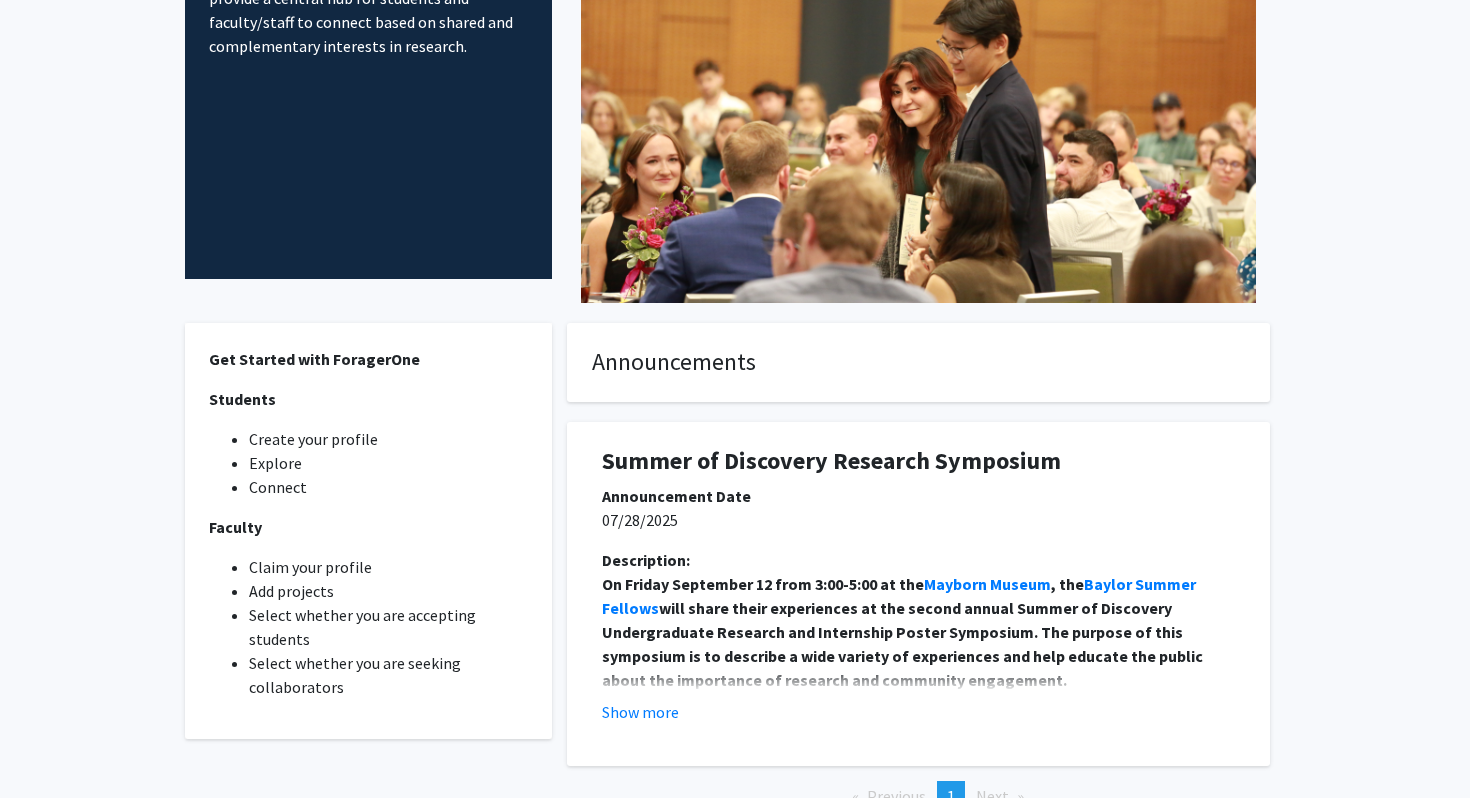 scroll, scrollTop: 0, scrollLeft: 0, axis: both 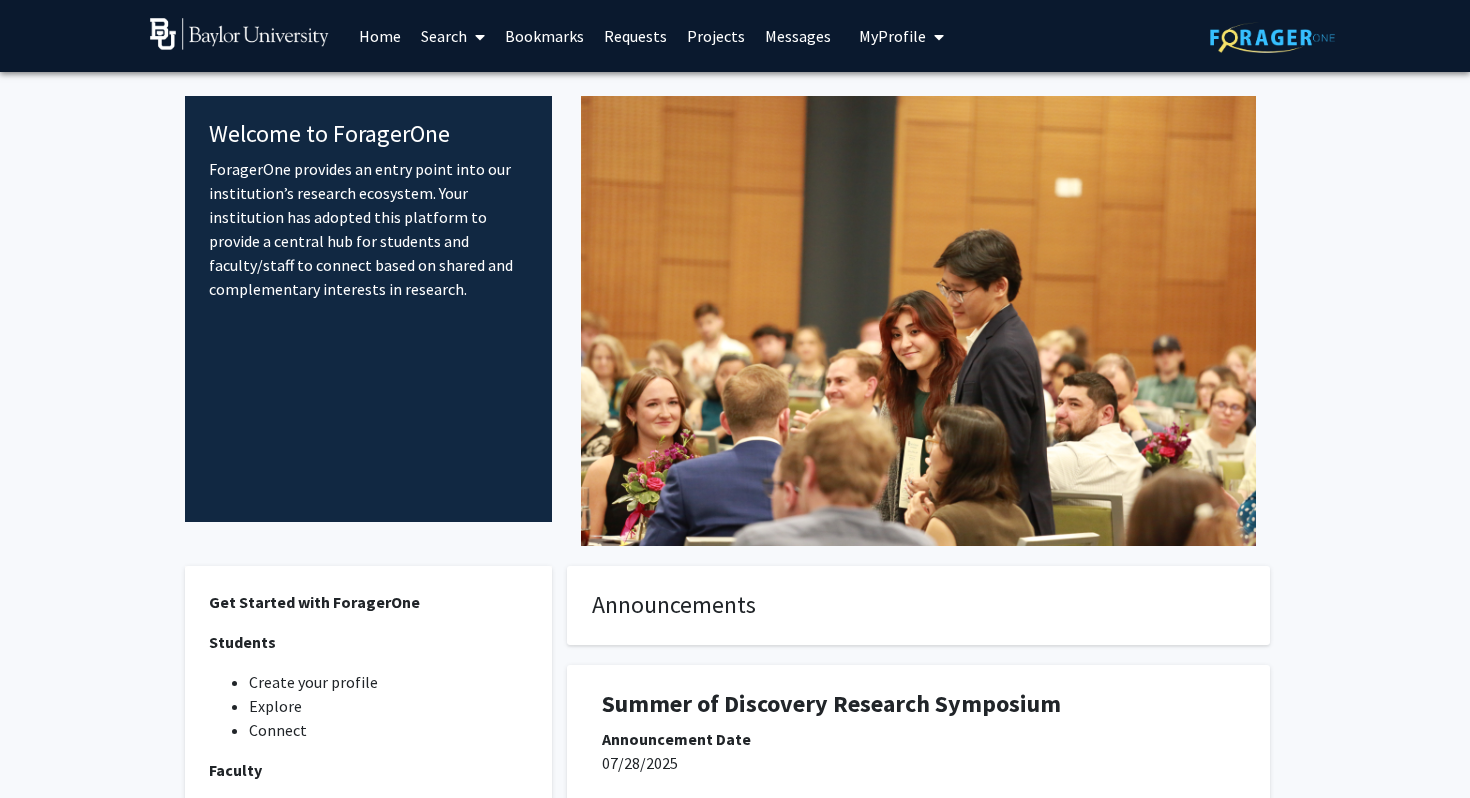 click on "My   Profile" at bounding box center (901, 36) 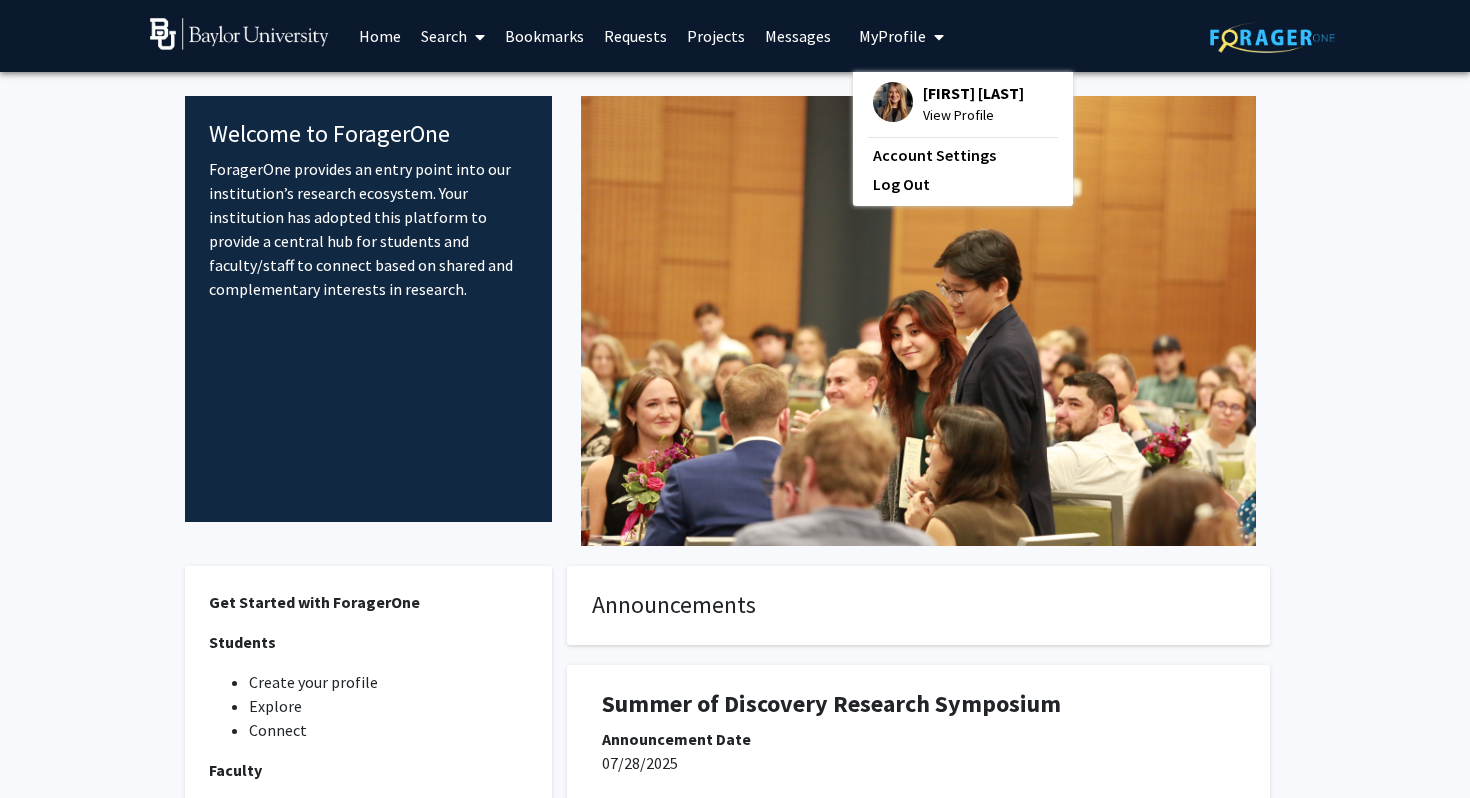click on "[FIRST] [LAST]" at bounding box center (973, 93) 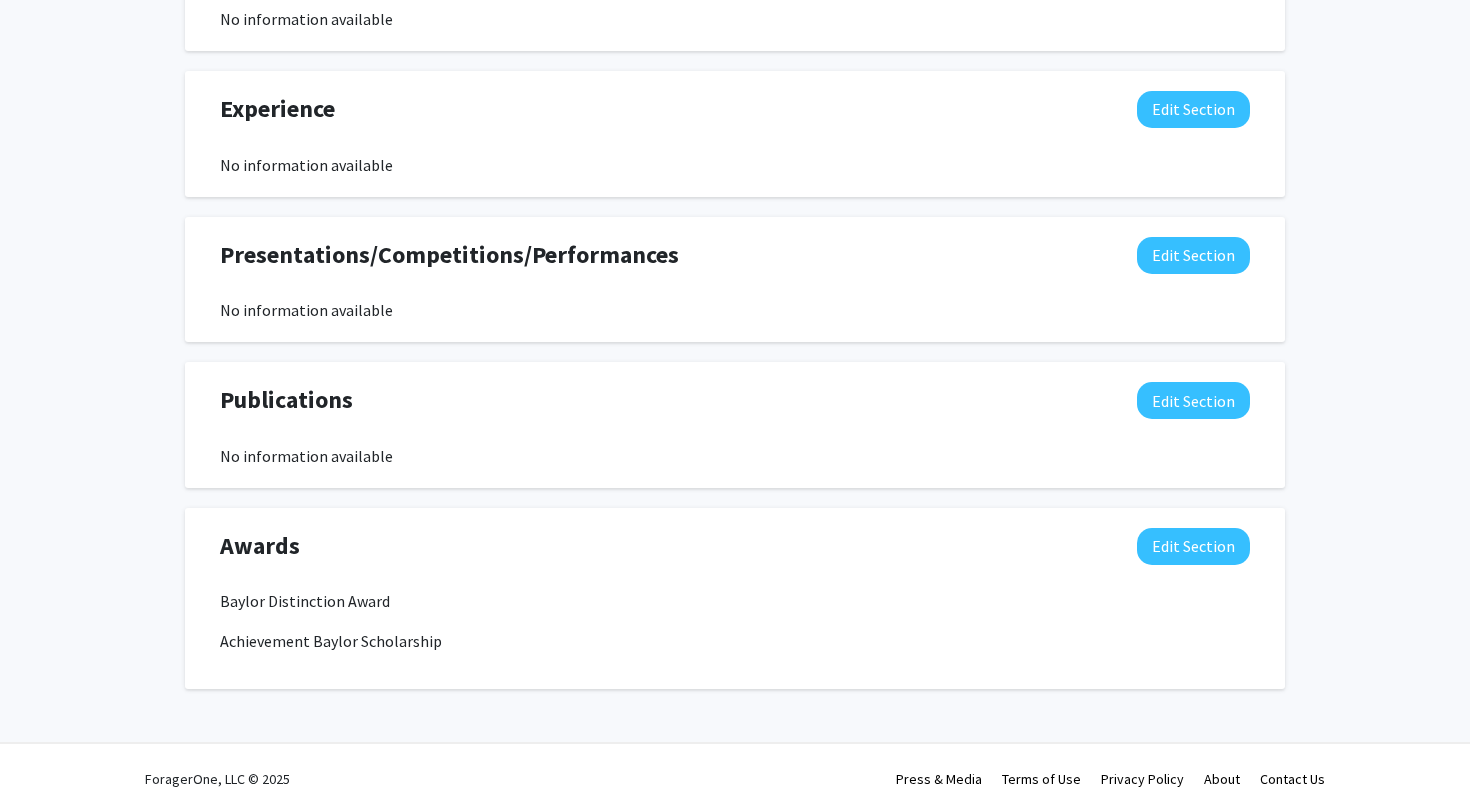 scroll, scrollTop: 0, scrollLeft: 0, axis: both 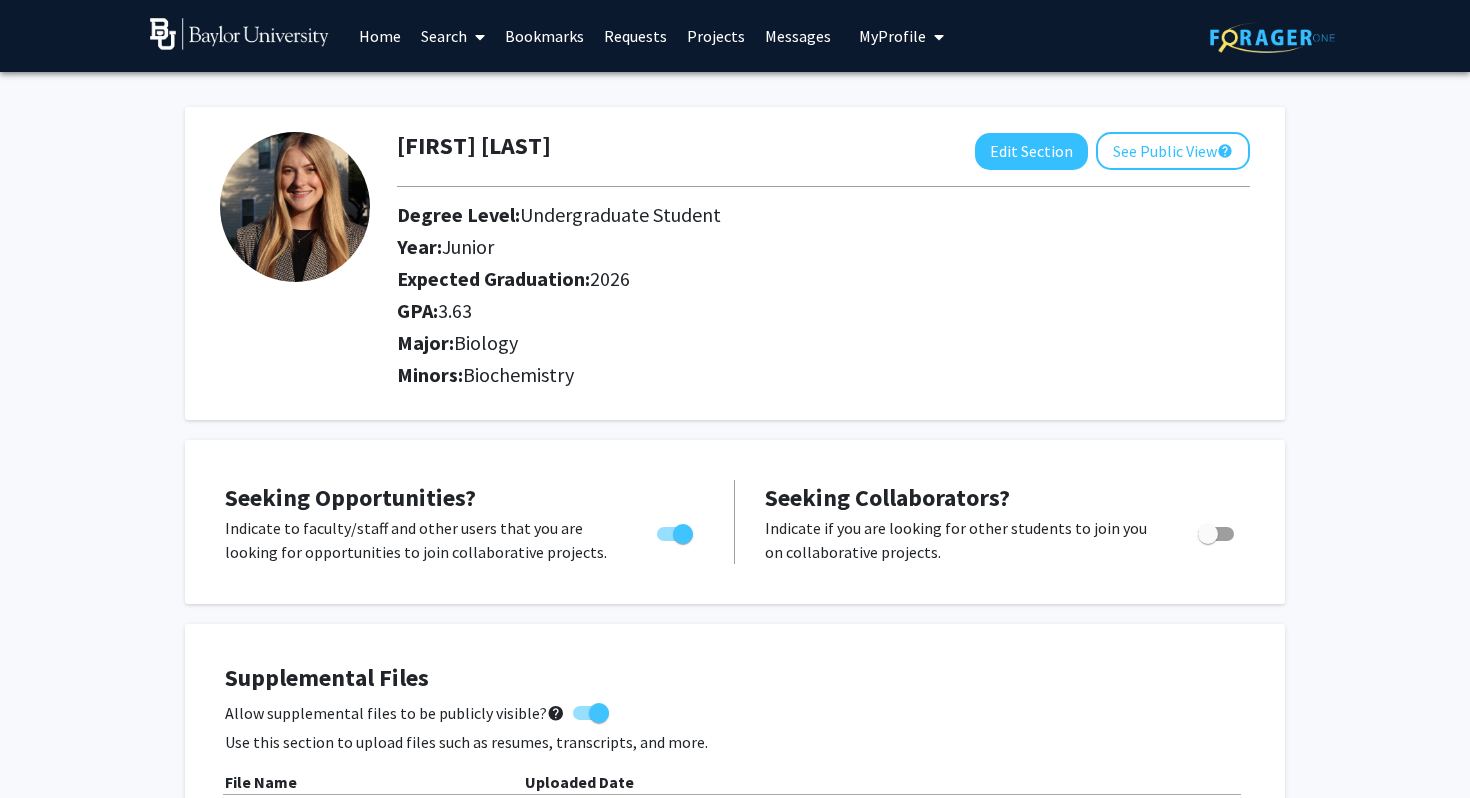 click on "Requests" at bounding box center [635, 36] 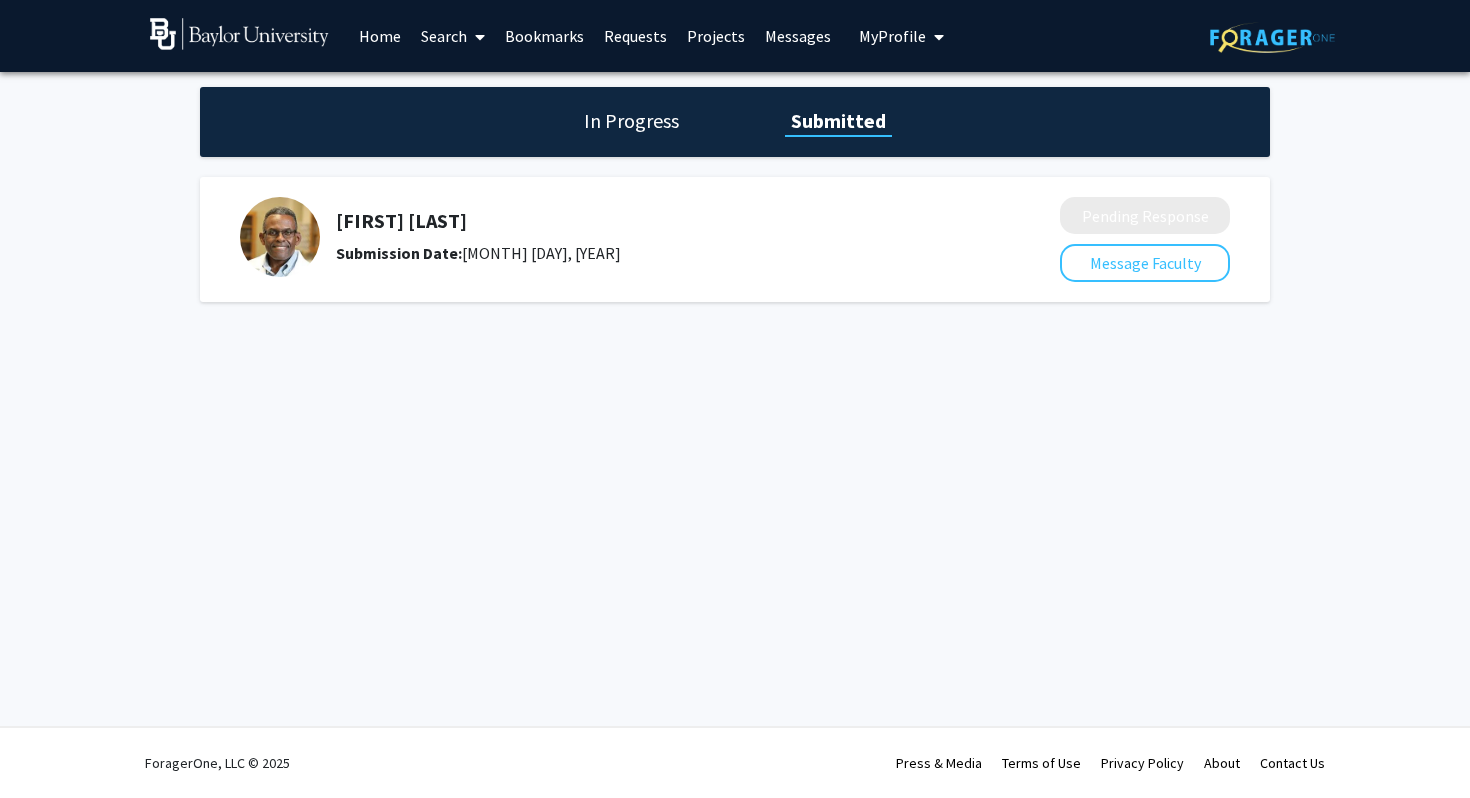 click on "Submission Date: [MONTH] [DAY], [YEAR]" 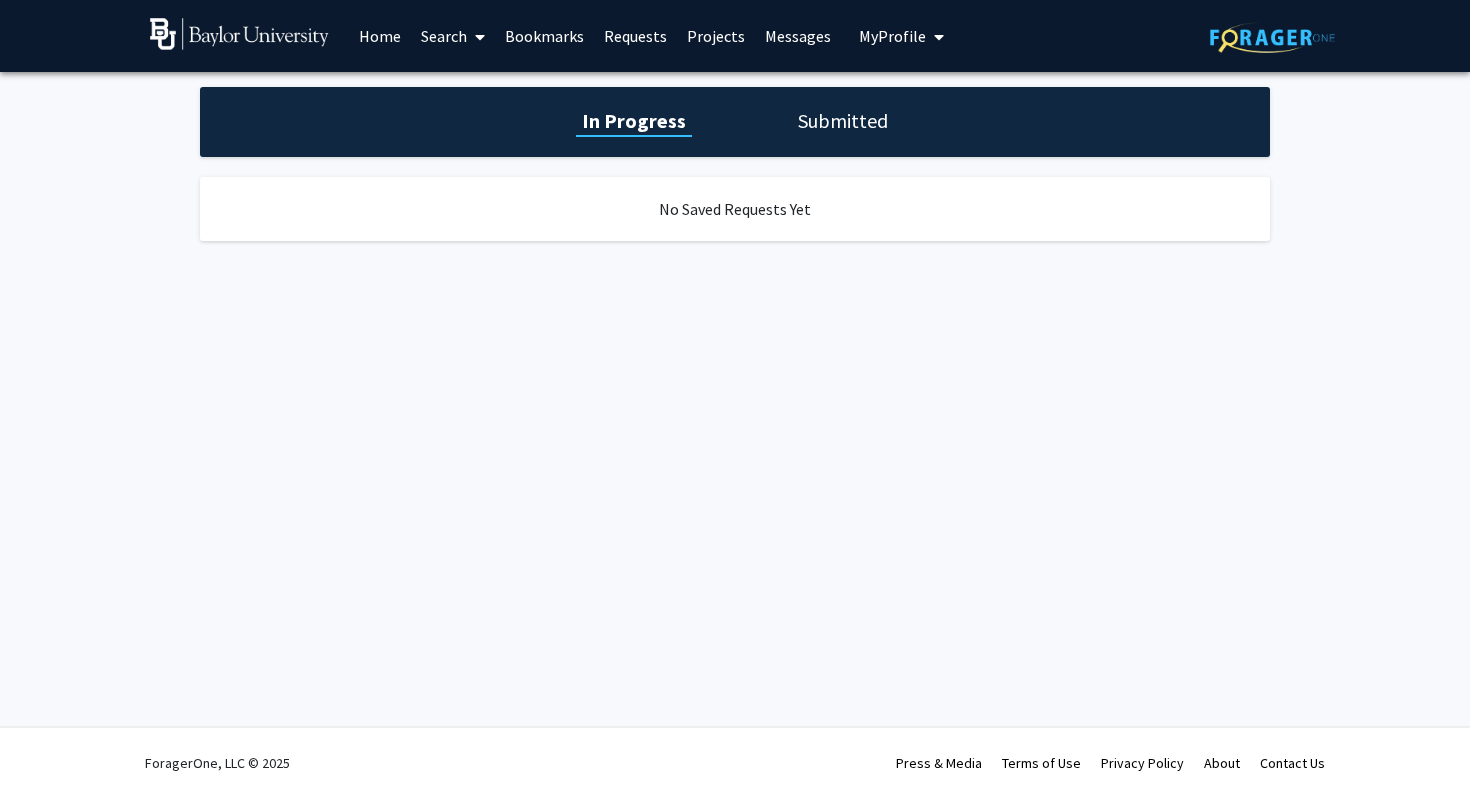 click on "Submitted" 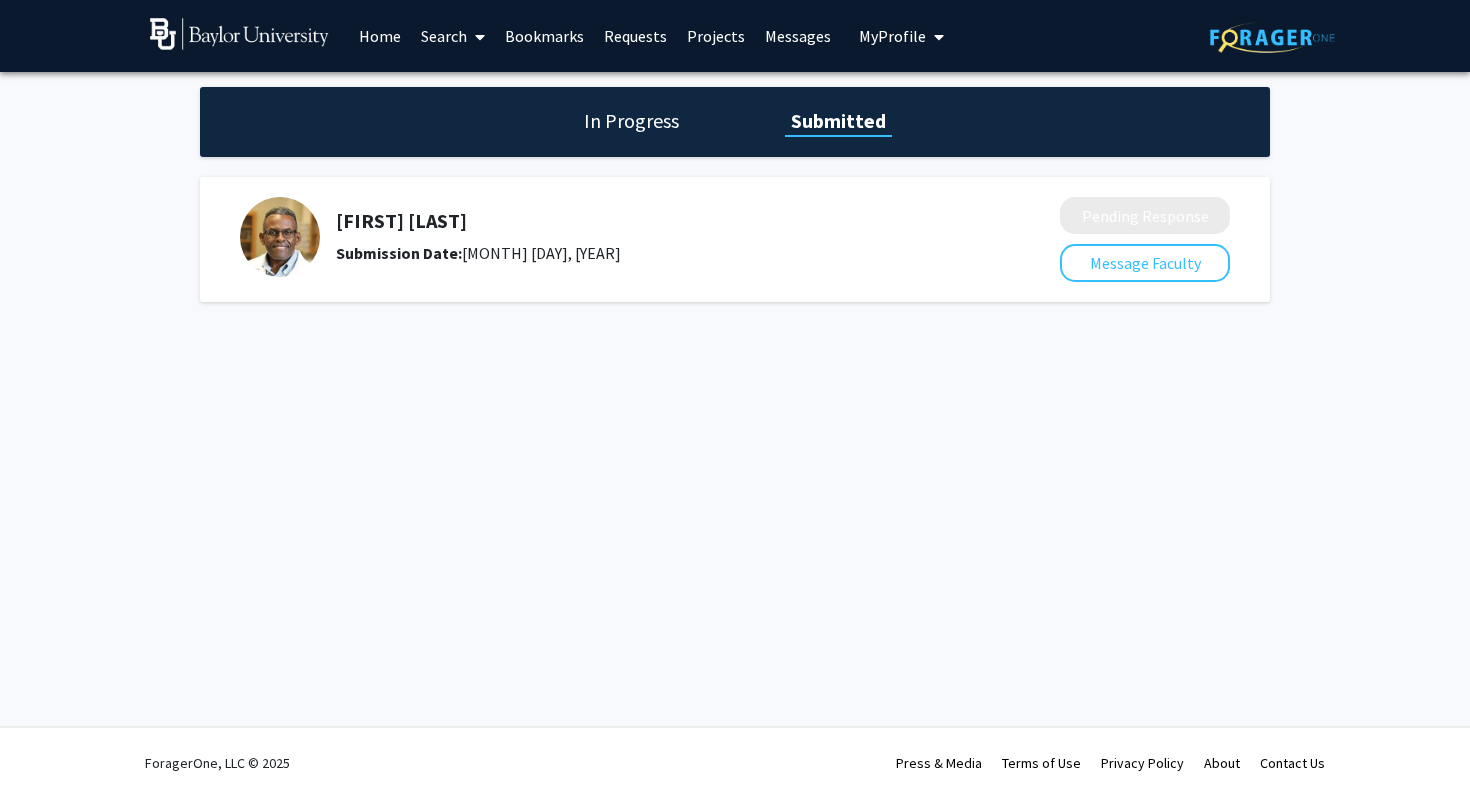 click on "Submission Date: [MONTH] [DAY], [YEAR]" 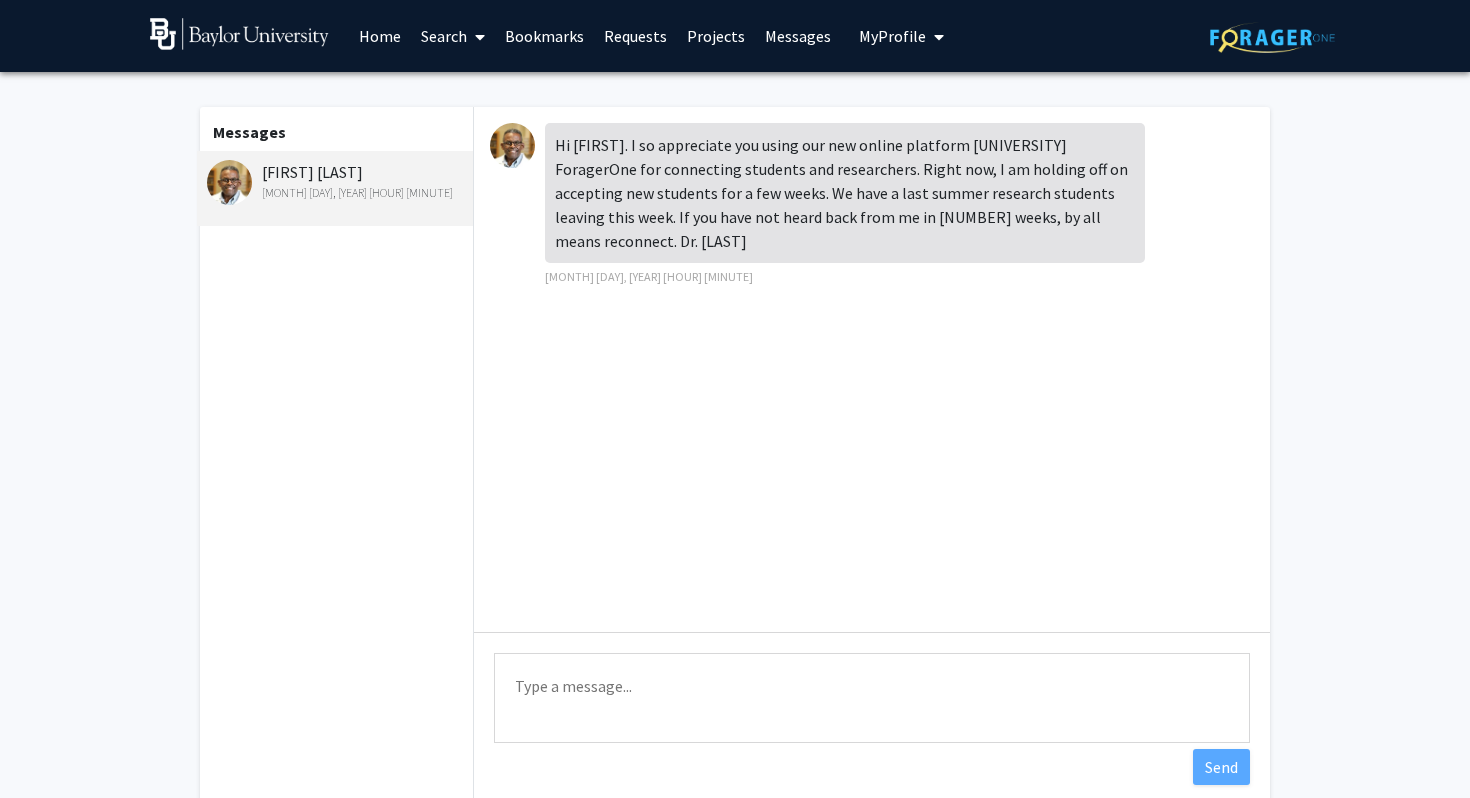 click on "Requests" at bounding box center (635, 36) 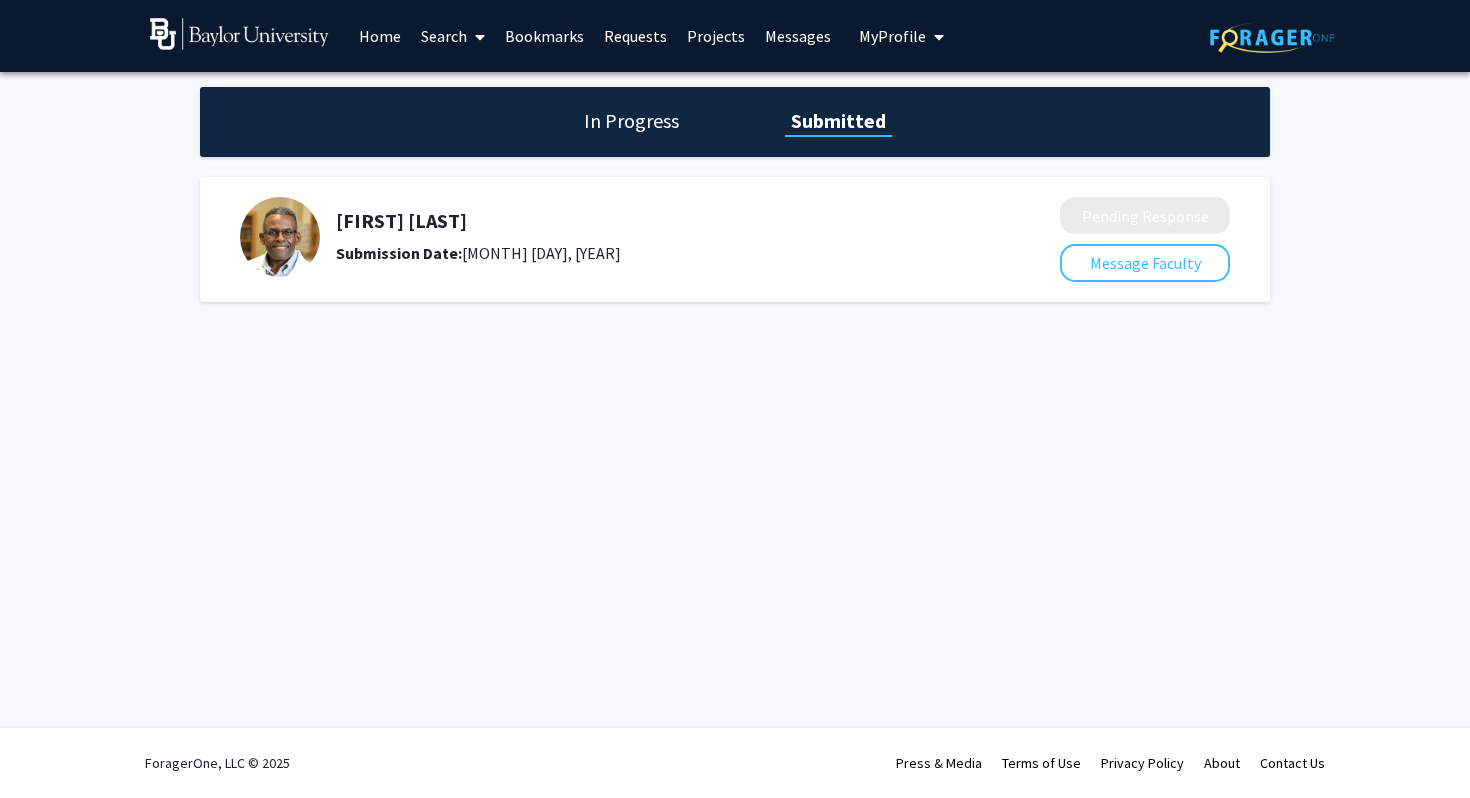 click on "Bookmarks" at bounding box center [544, 36] 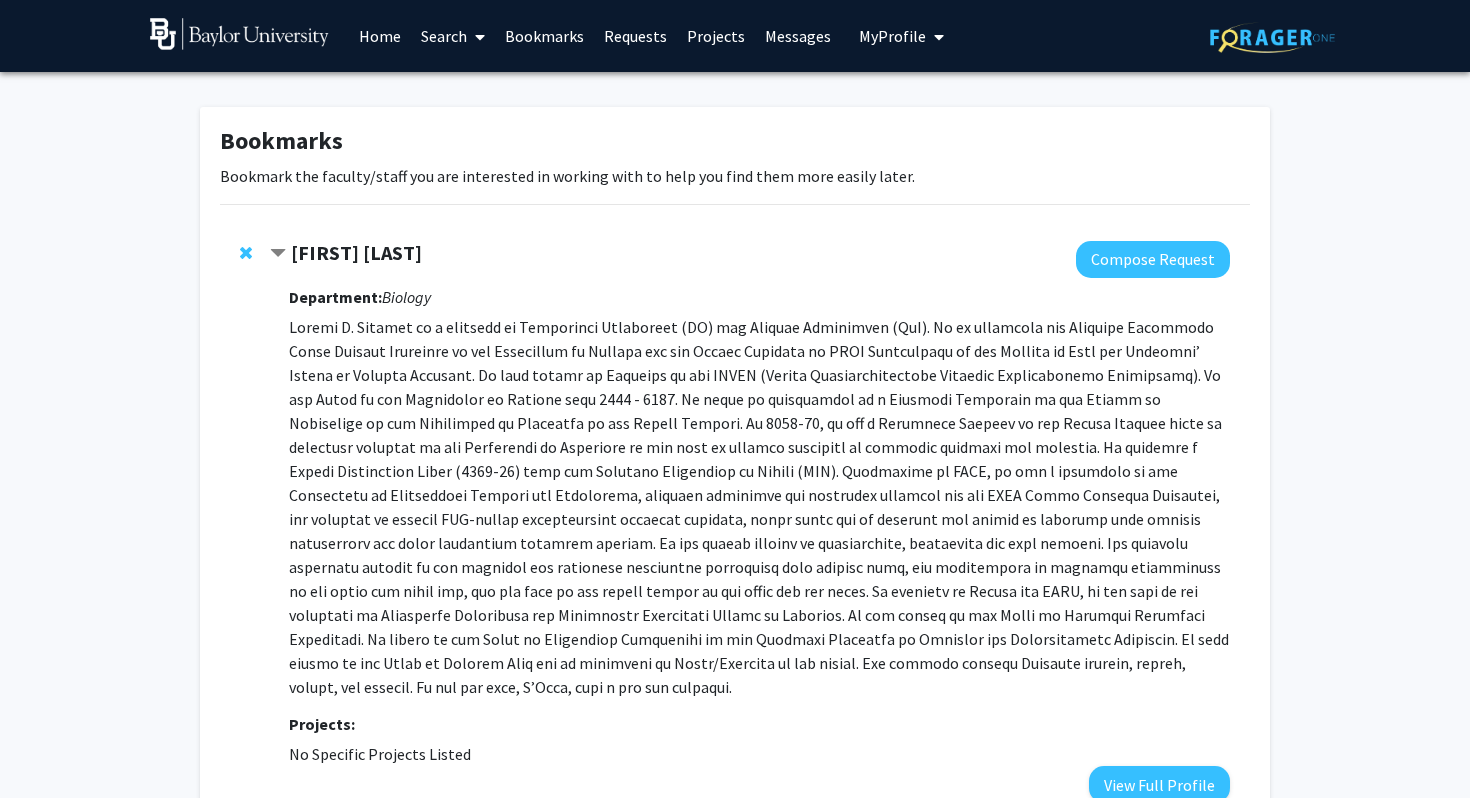 click on "Requests" at bounding box center [635, 36] 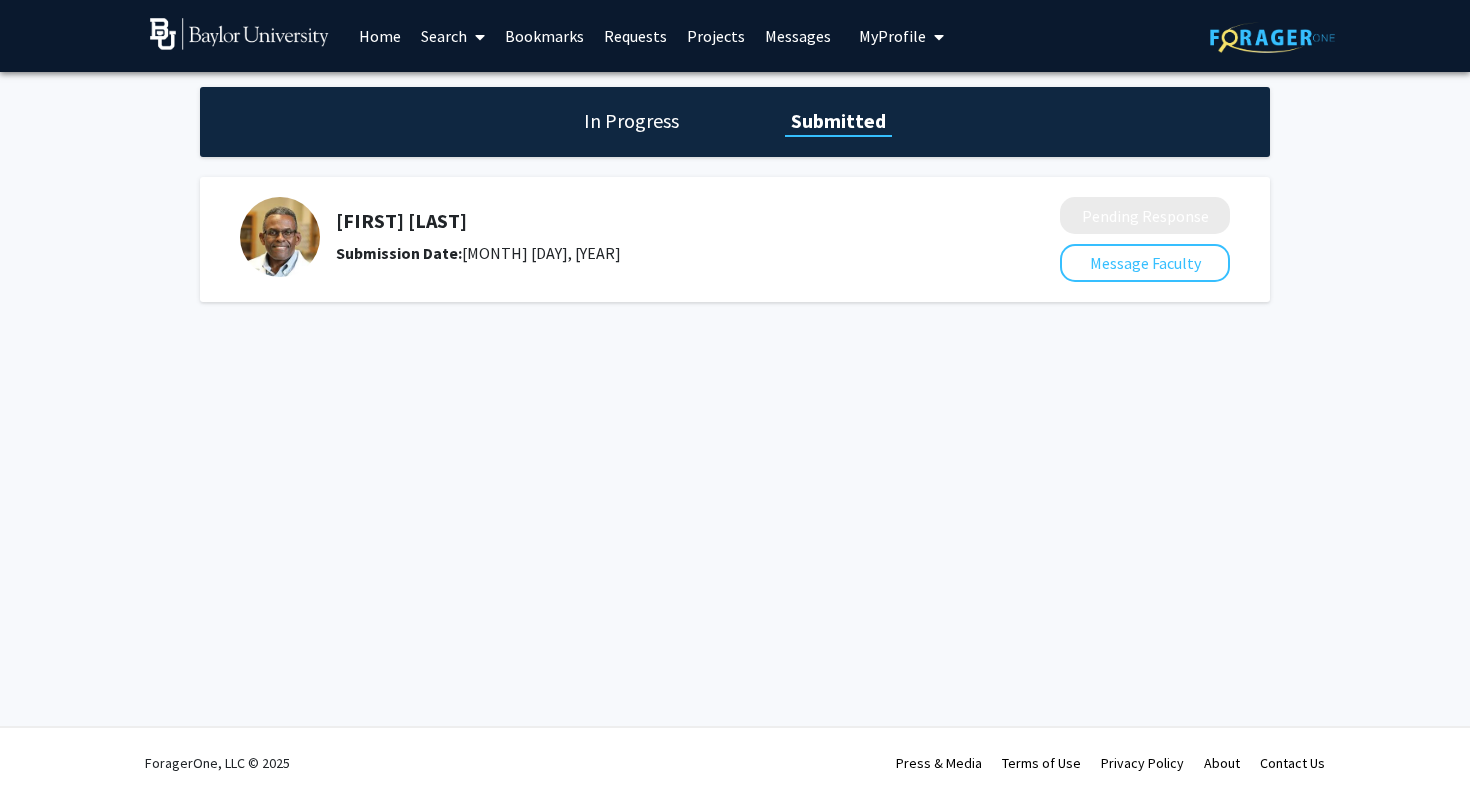 click on "Bookmarks" at bounding box center (544, 36) 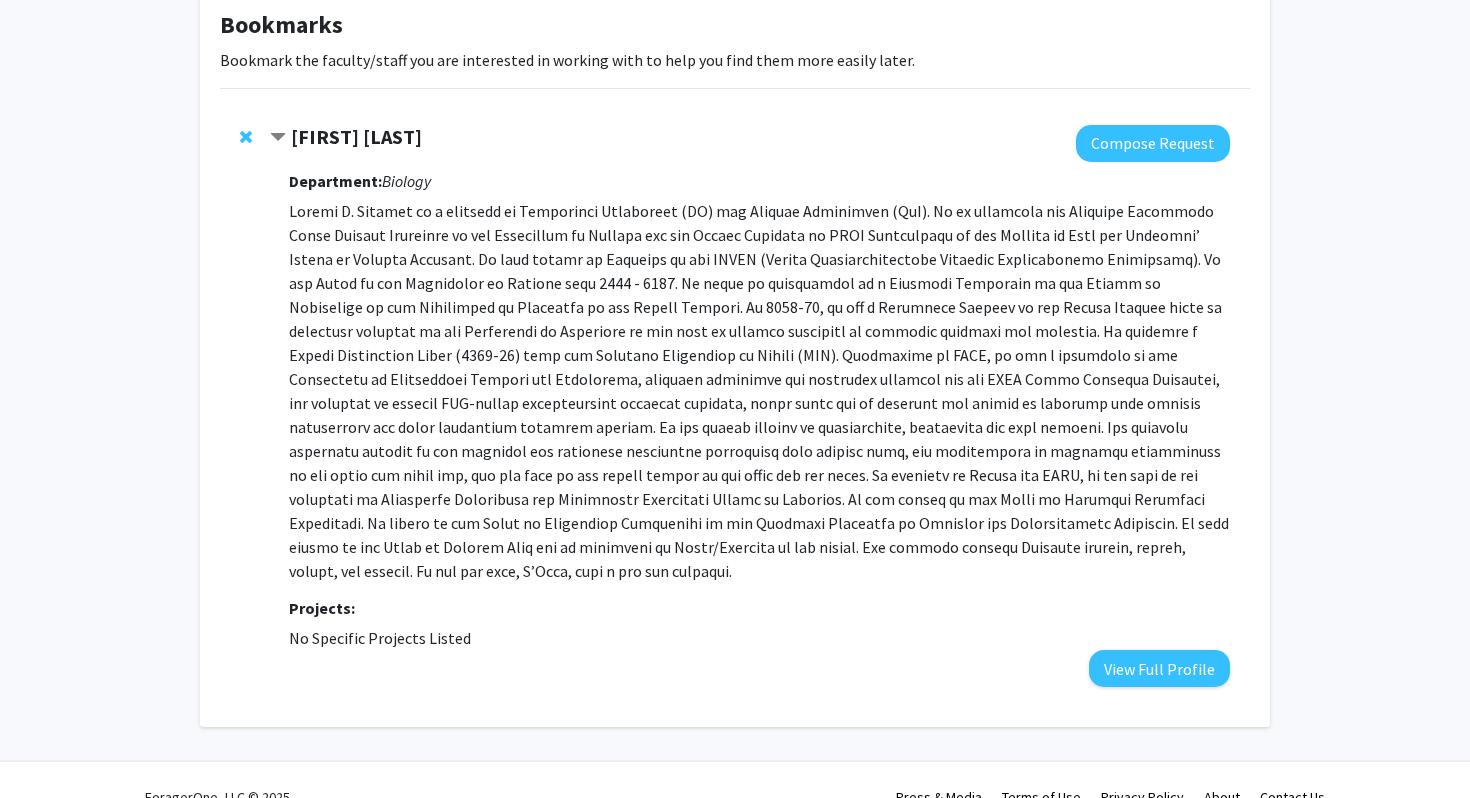 scroll, scrollTop: 115, scrollLeft: 0, axis: vertical 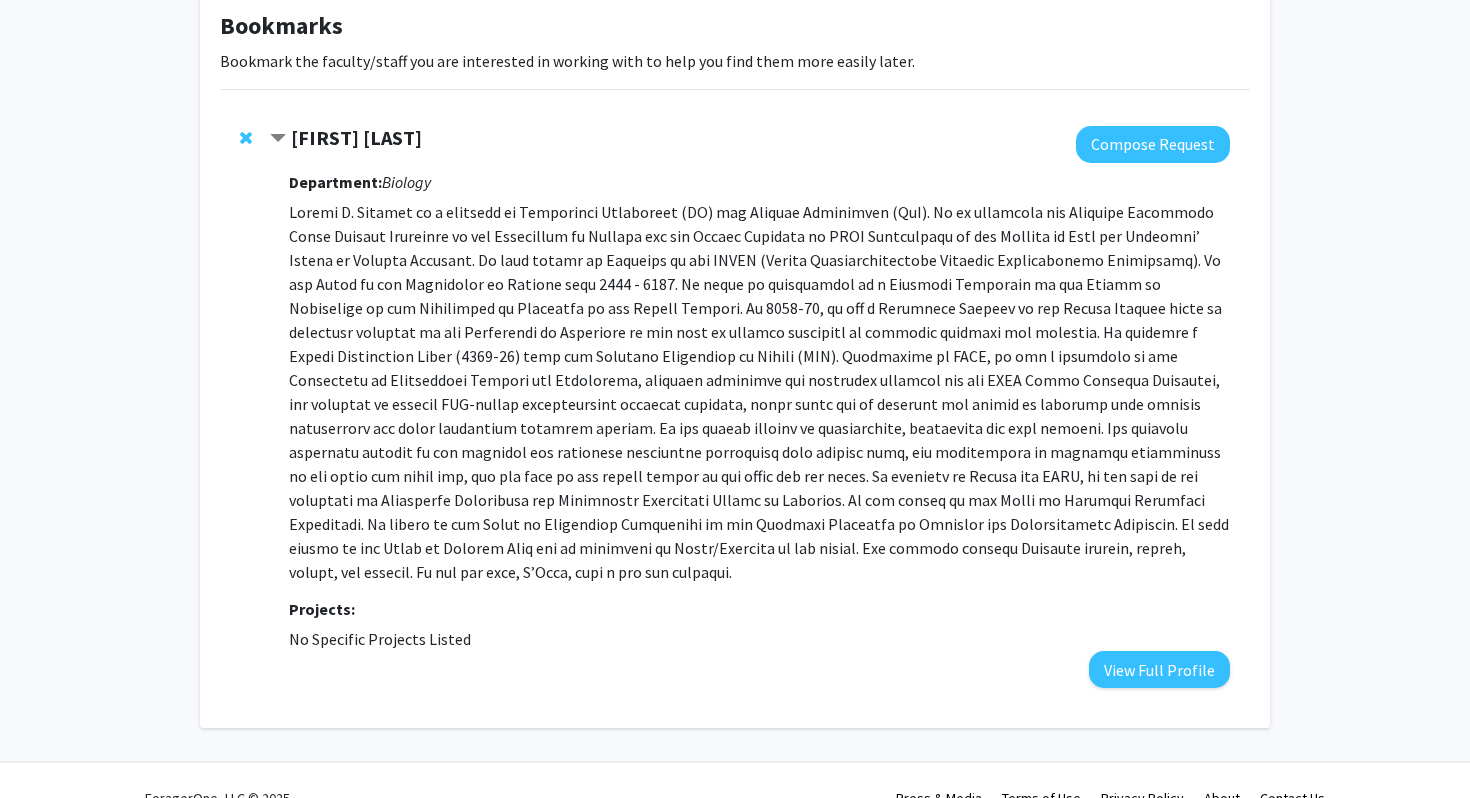 click on "[FIRST] [LAST]" 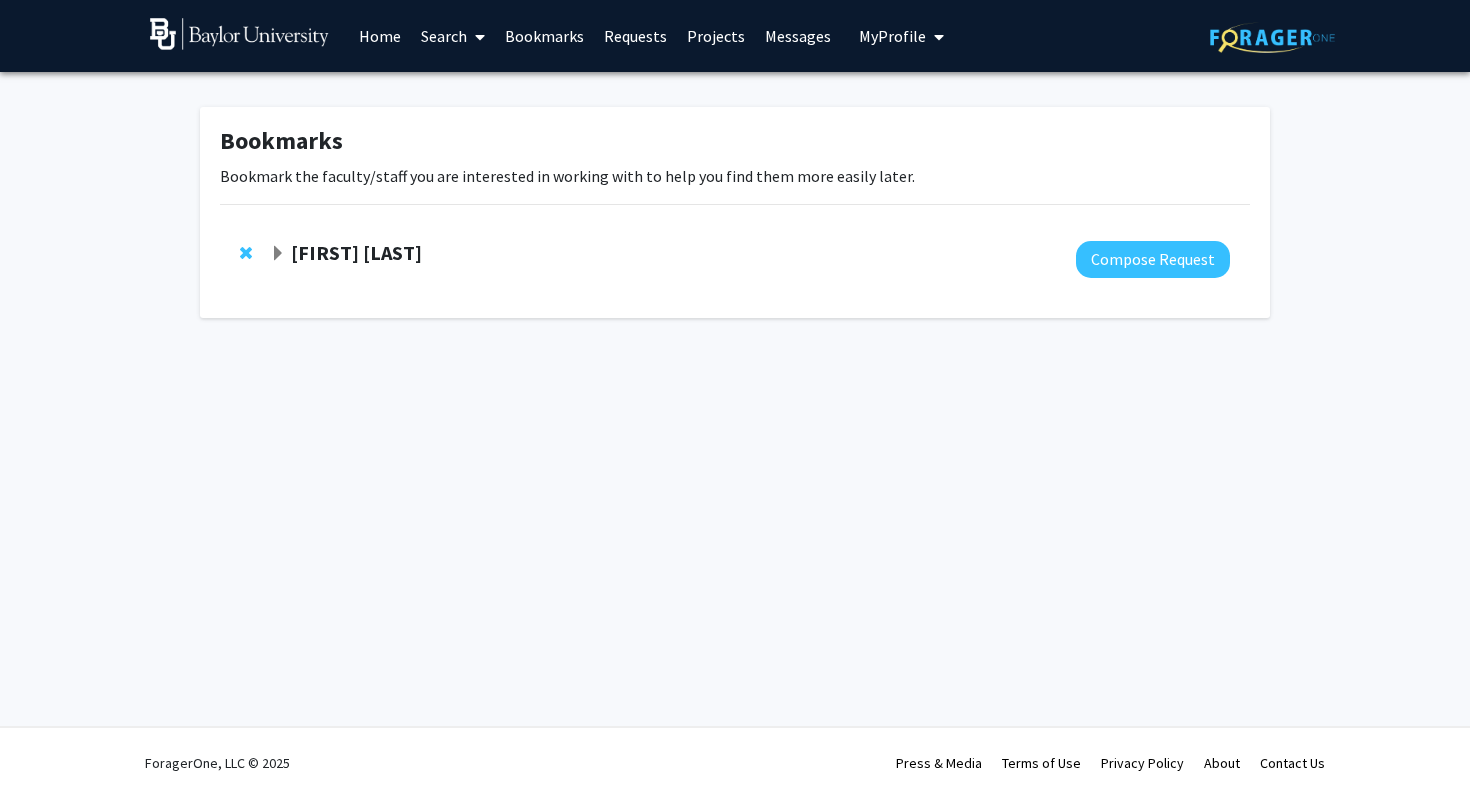 click on "Search" at bounding box center [453, 36] 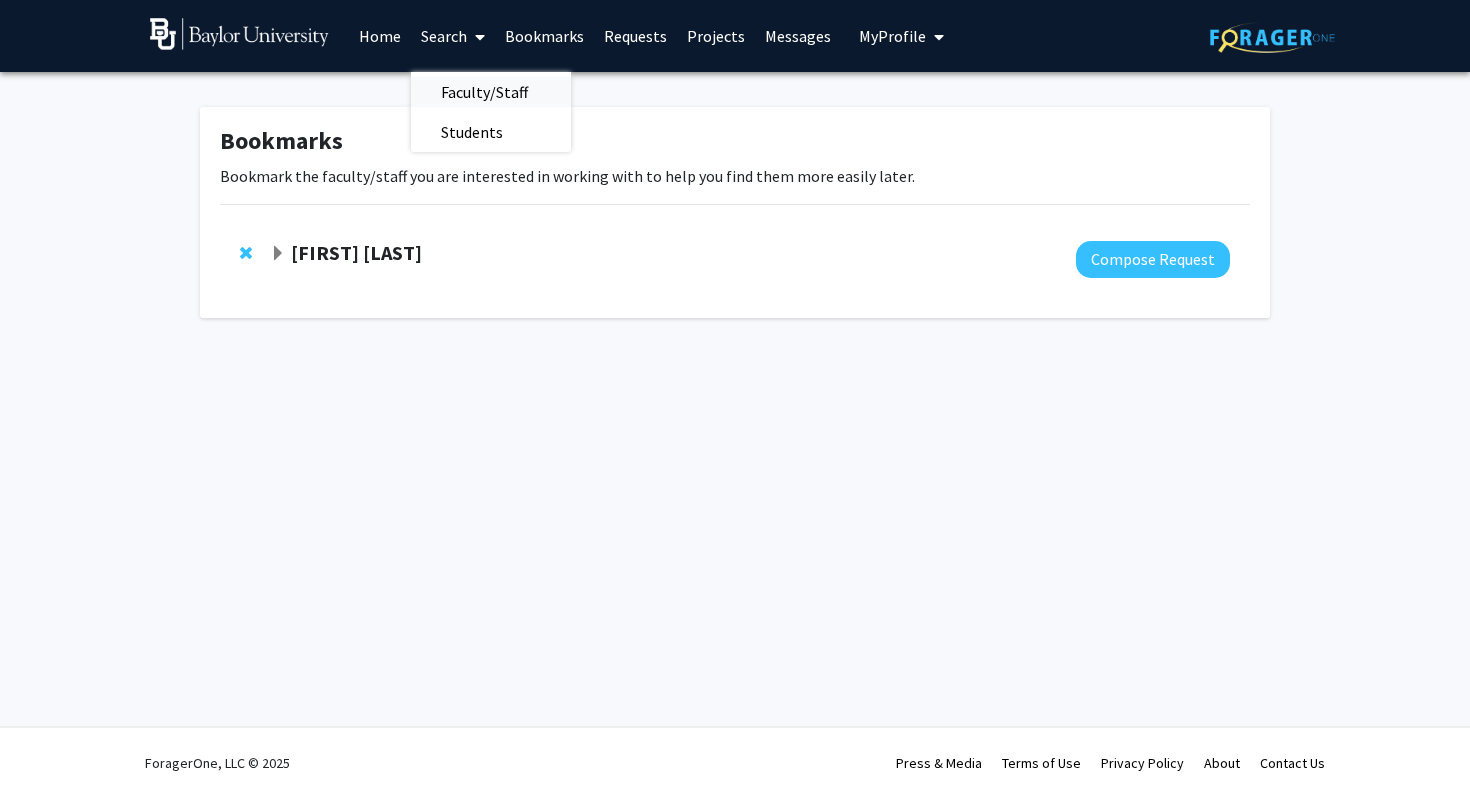 click on "Faculty/Staff" at bounding box center [484, 92] 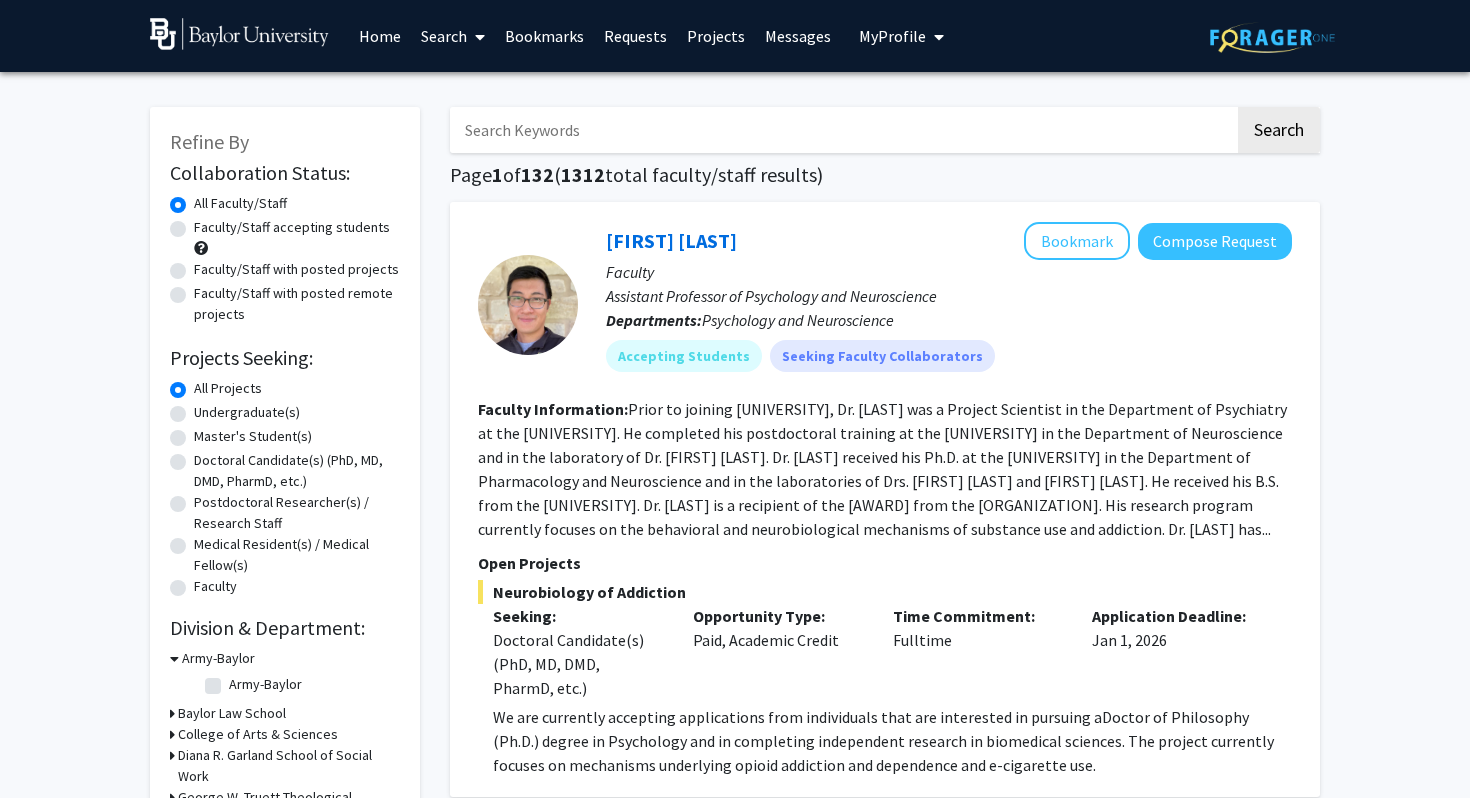 click at bounding box center (842, 130) 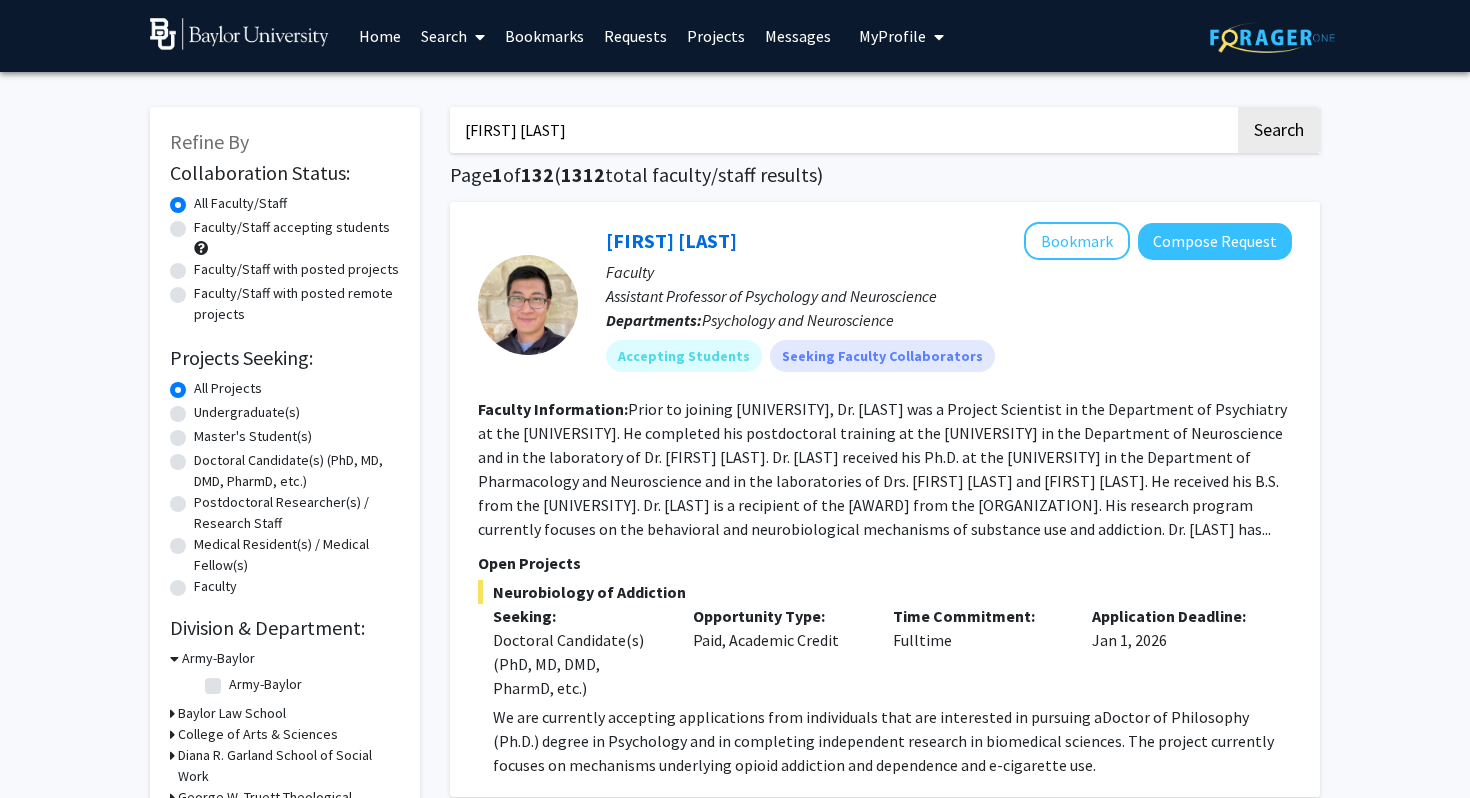 type on "[FIRST] [LAST]" 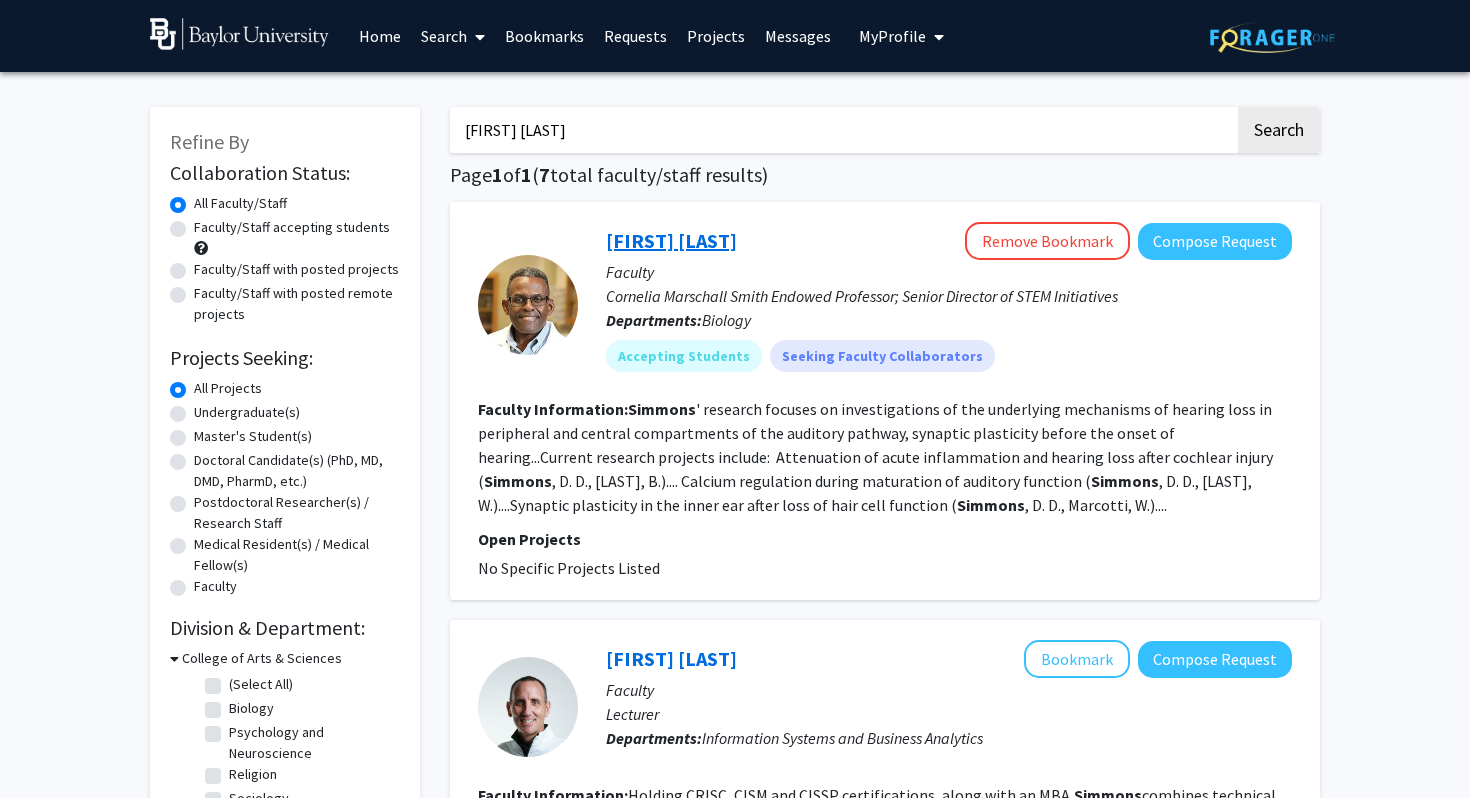 click on "[FIRST] [LAST]" 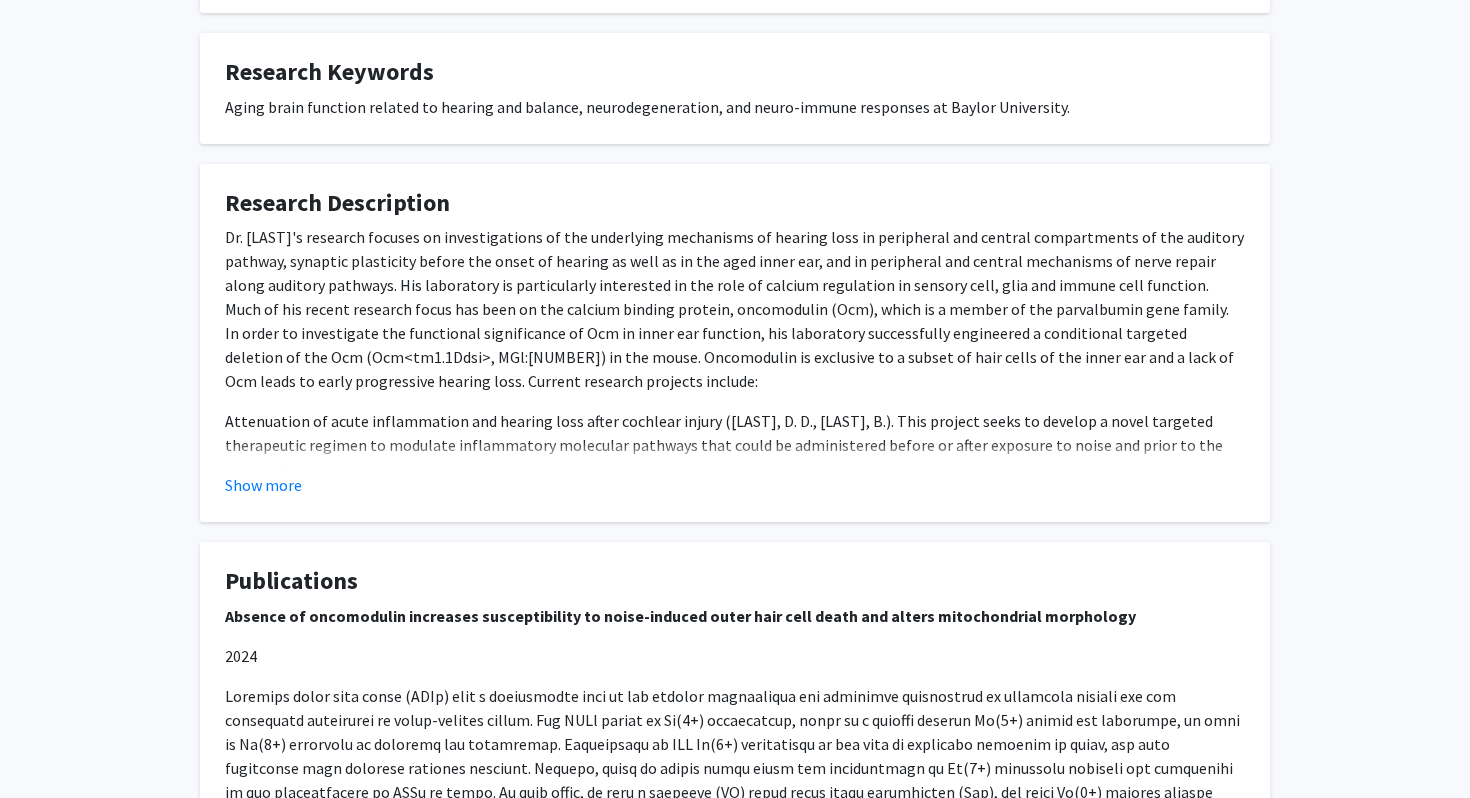 scroll, scrollTop: 714, scrollLeft: 0, axis: vertical 